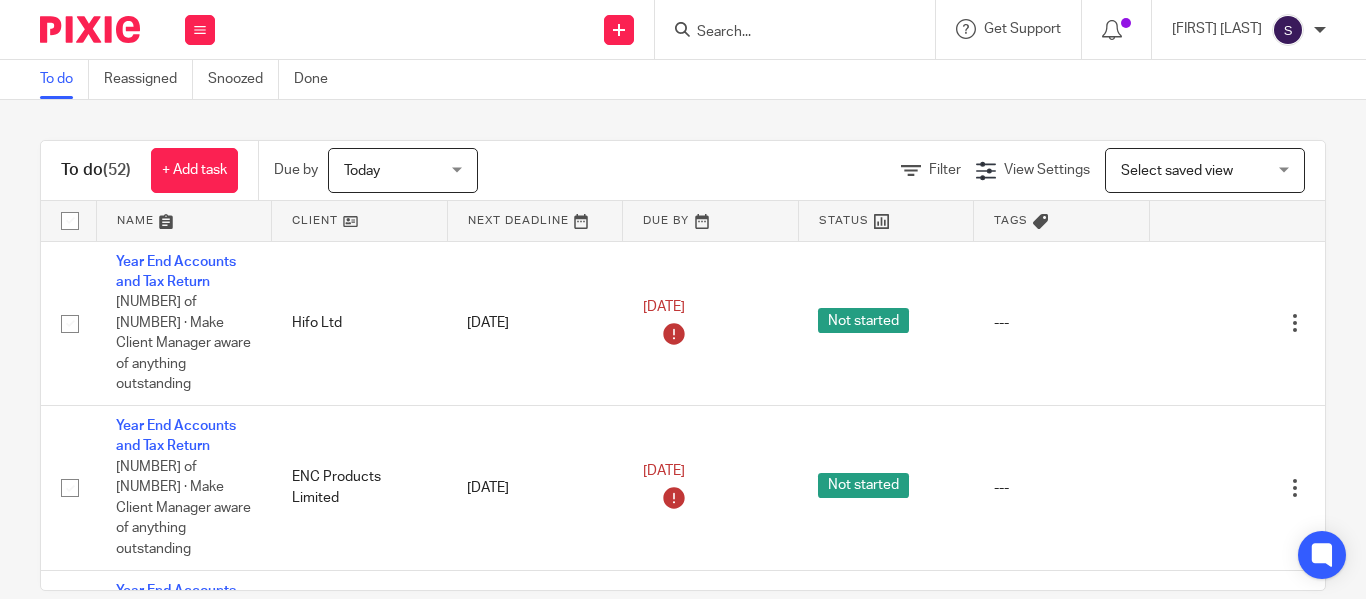 scroll, scrollTop: 0, scrollLeft: 0, axis: both 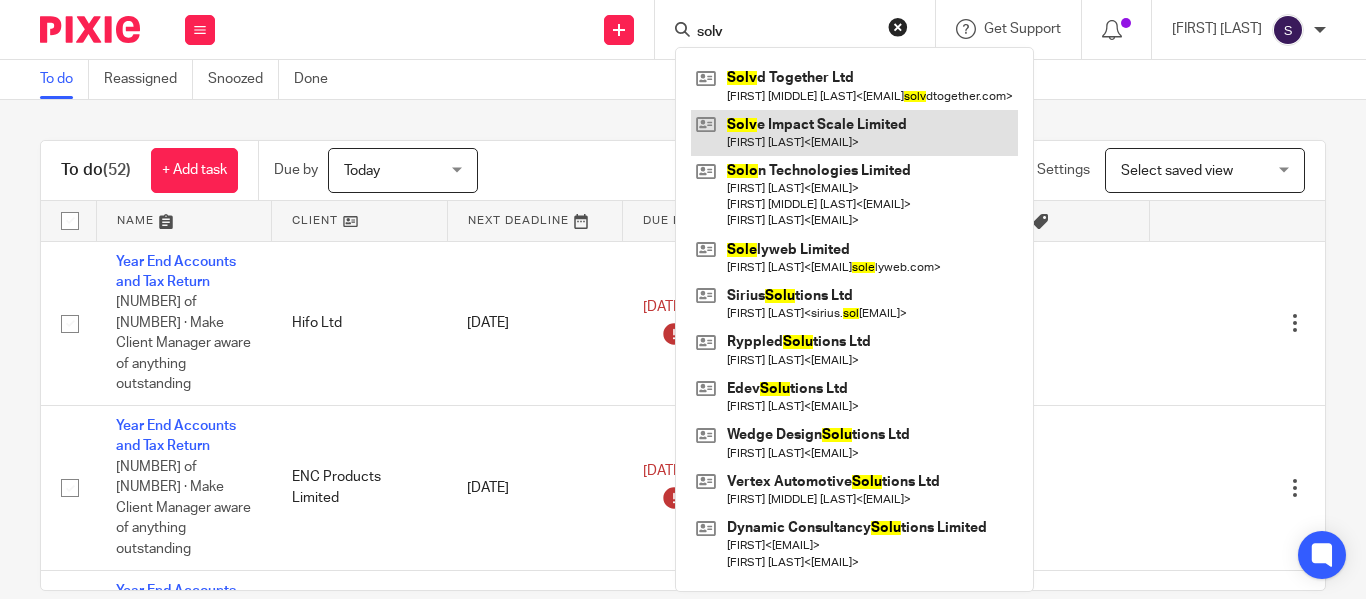 type on "solv" 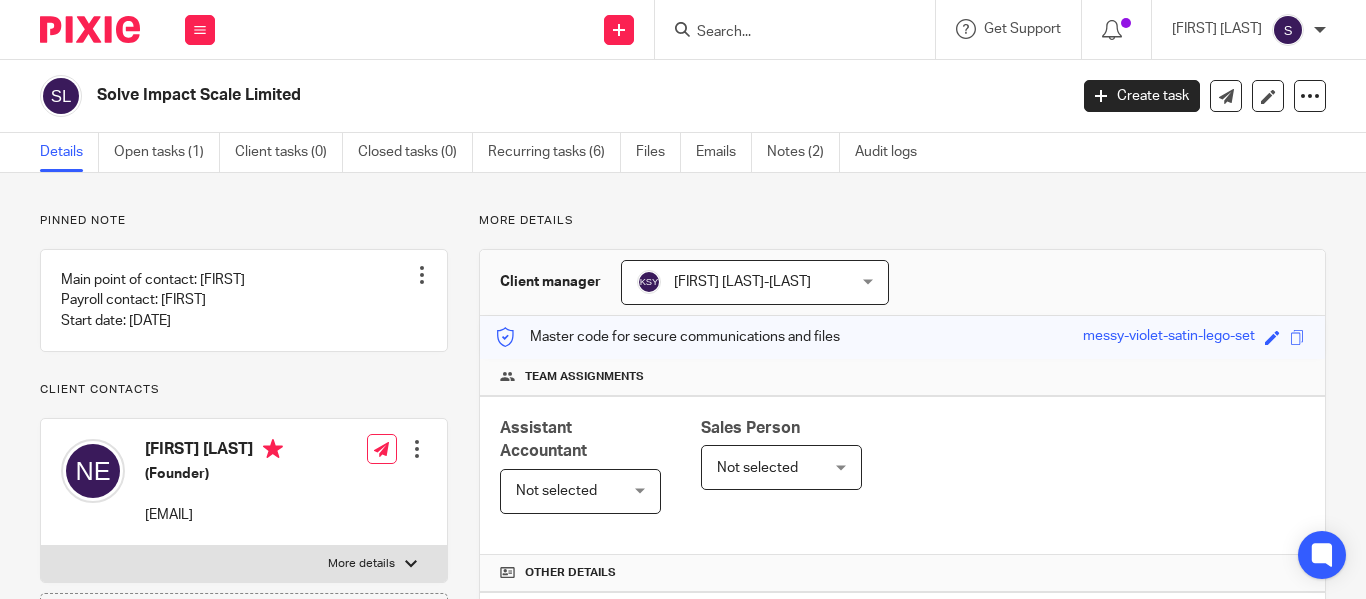 scroll, scrollTop: 0, scrollLeft: 0, axis: both 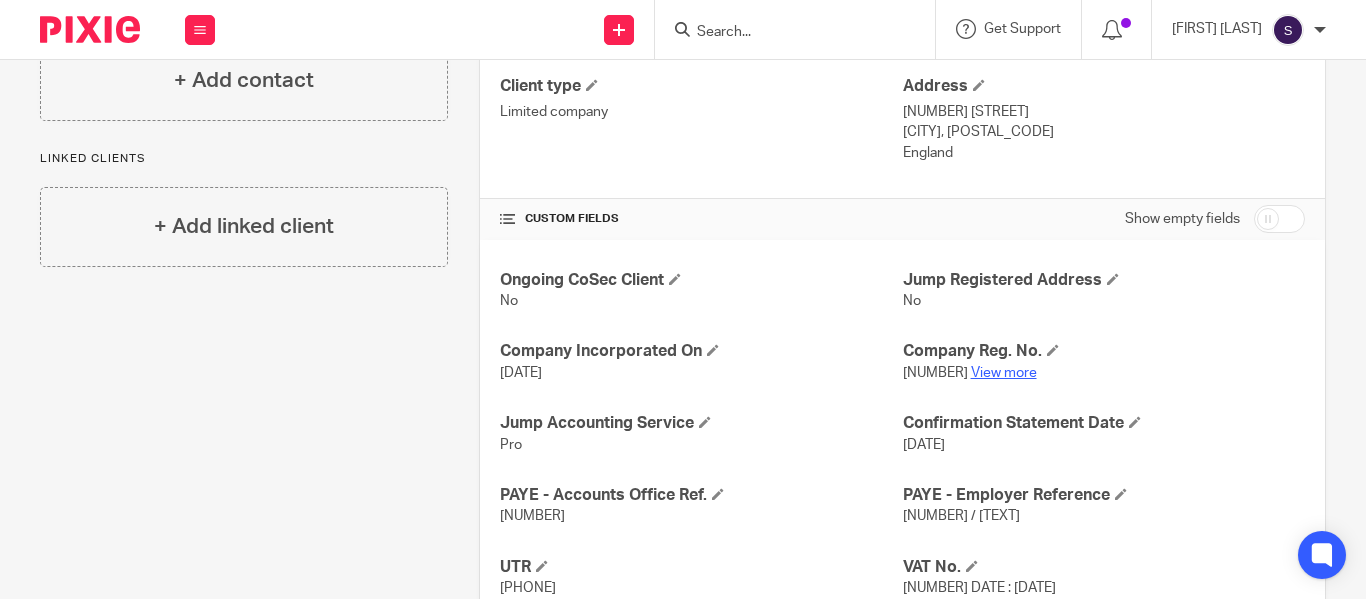 click on "View more" at bounding box center [1004, 373] 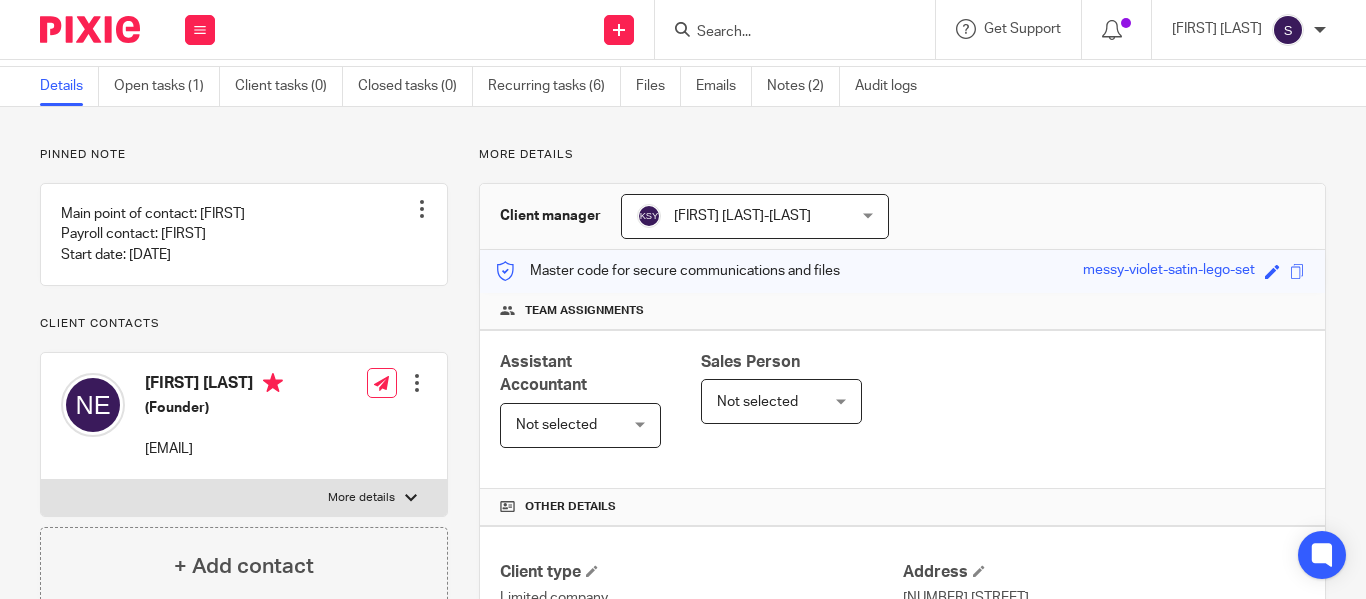 scroll, scrollTop: 0, scrollLeft: 0, axis: both 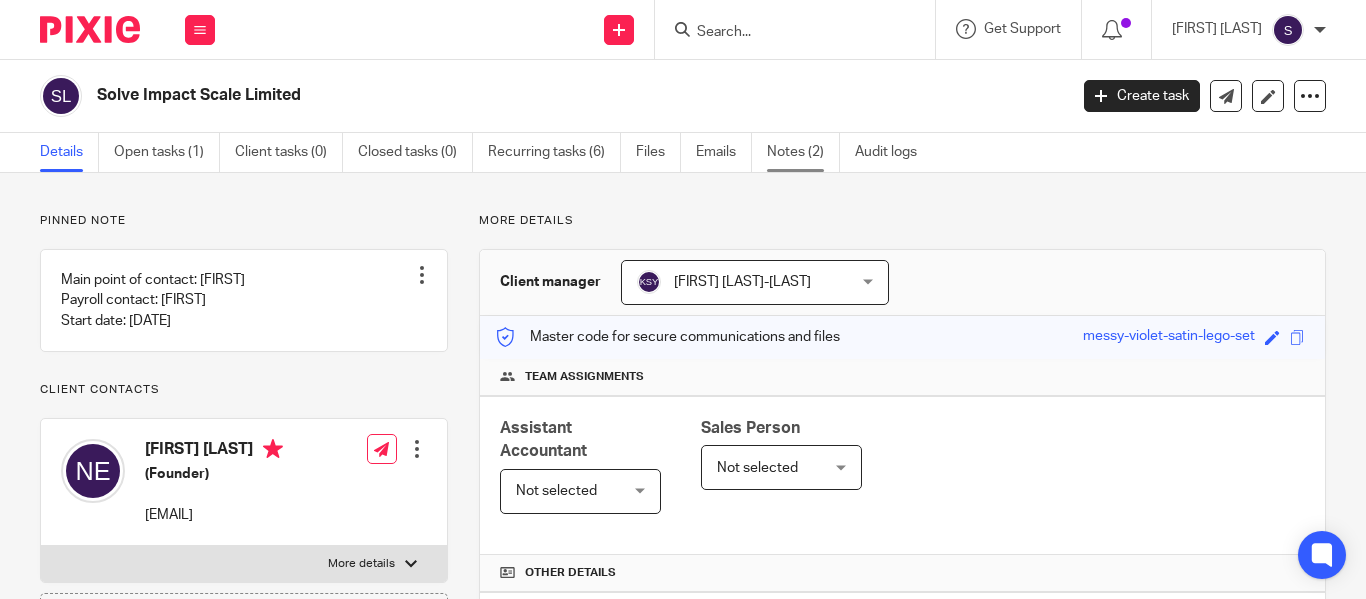 click on "Notes (2)" at bounding box center [803, 152] 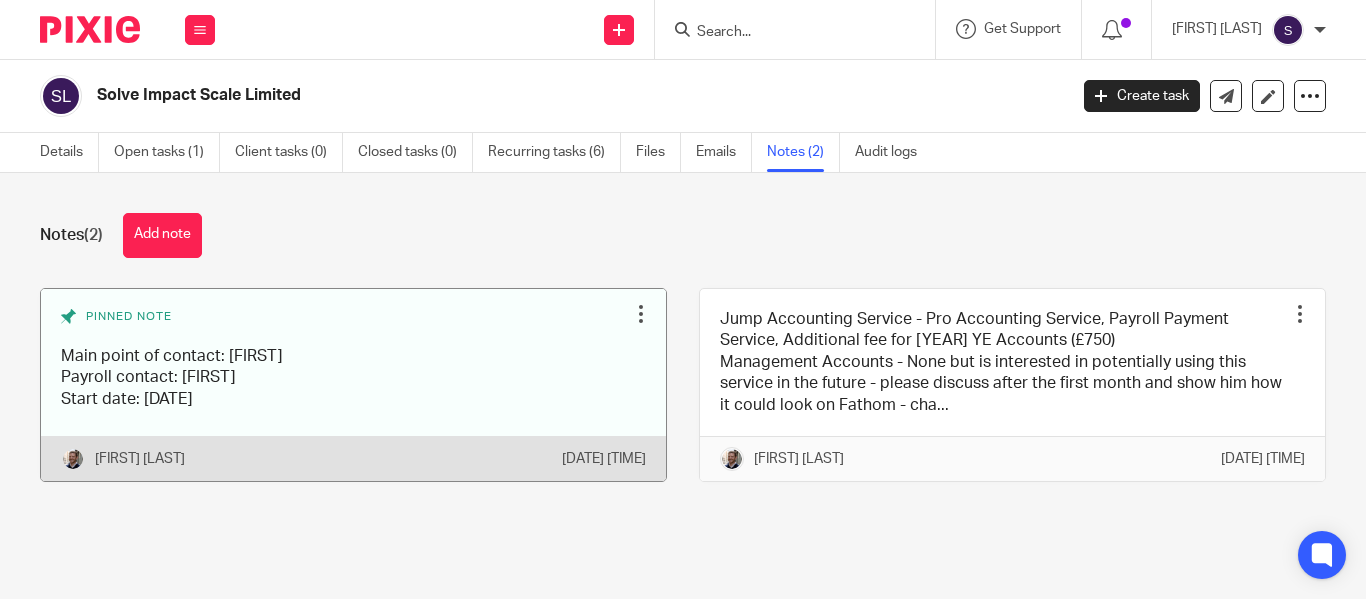 scroll, scrollTop: 0, scrollLeft: 0, axis: both 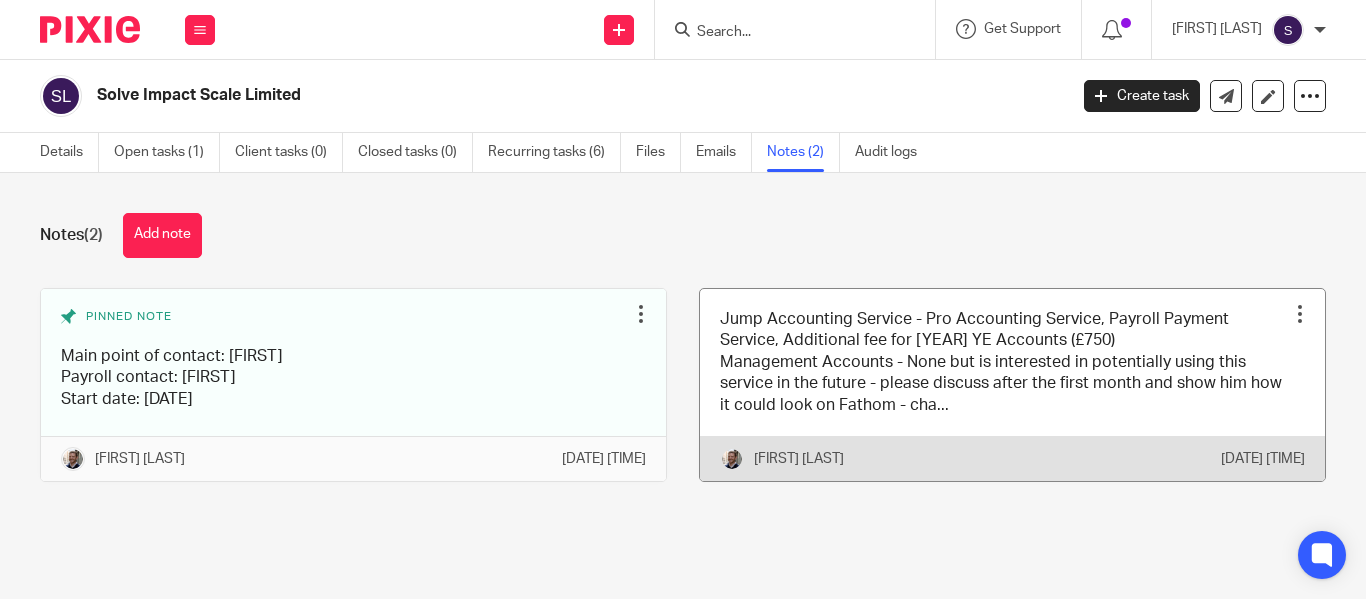 click at bounding box center (1012, 385) 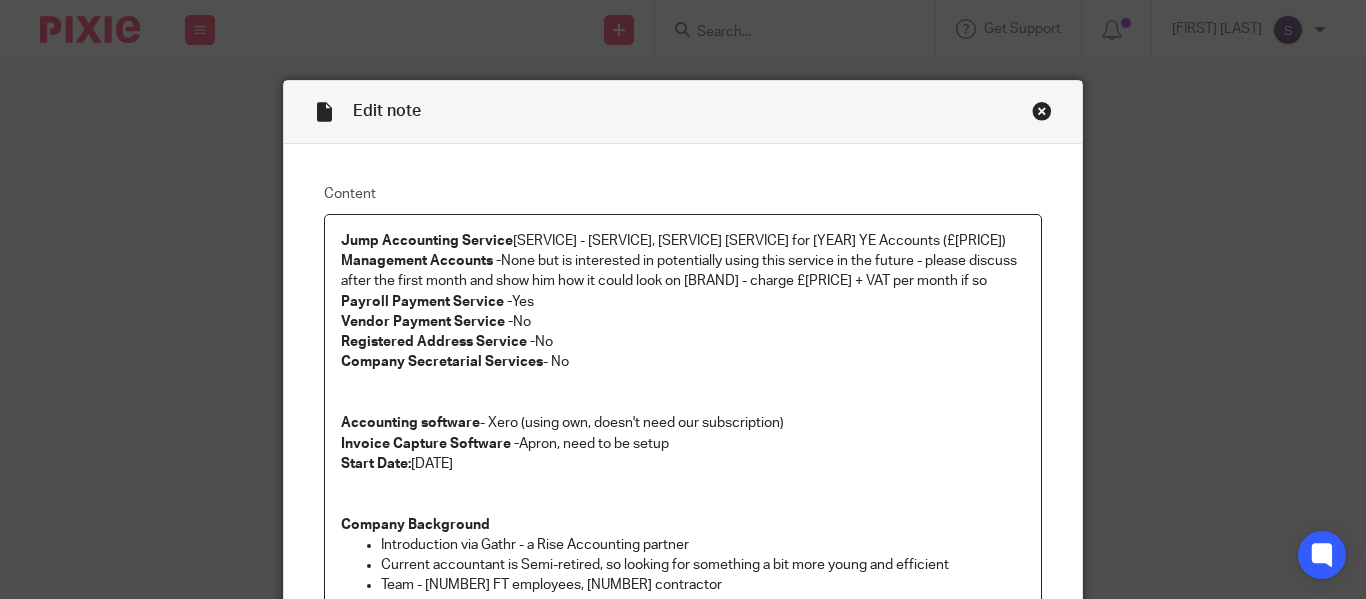 scroll, scrollTop: 0, scrollLeft: 0, axis: both 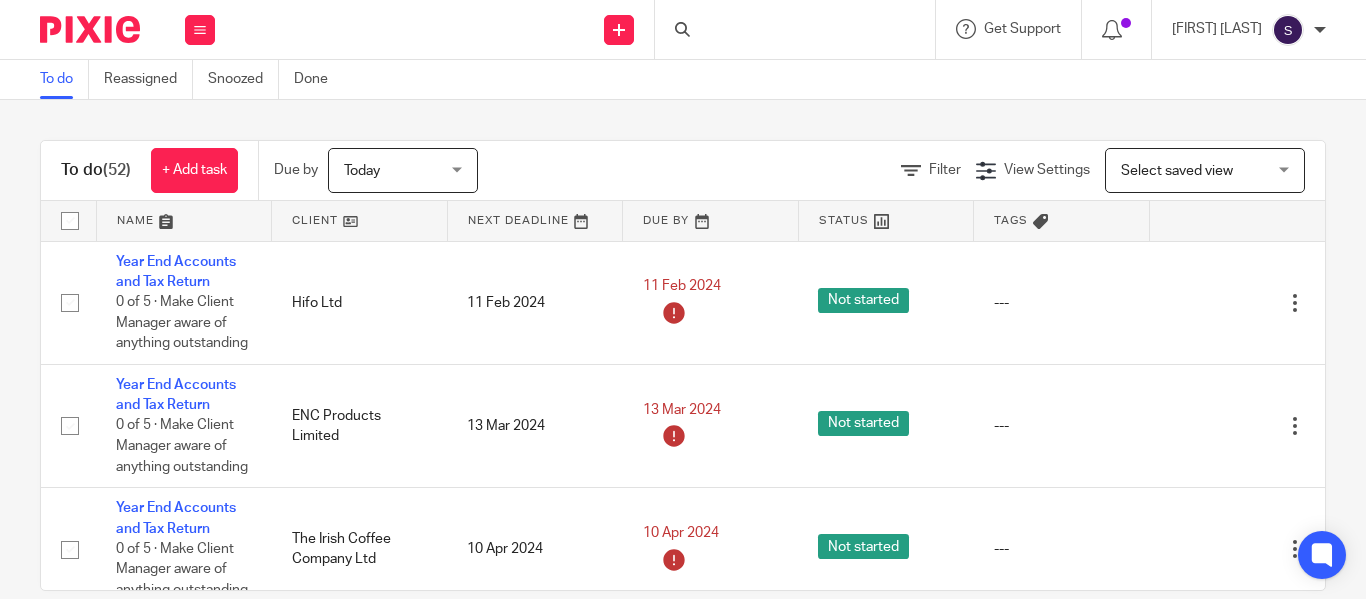 click at bounding box center (795, 29) 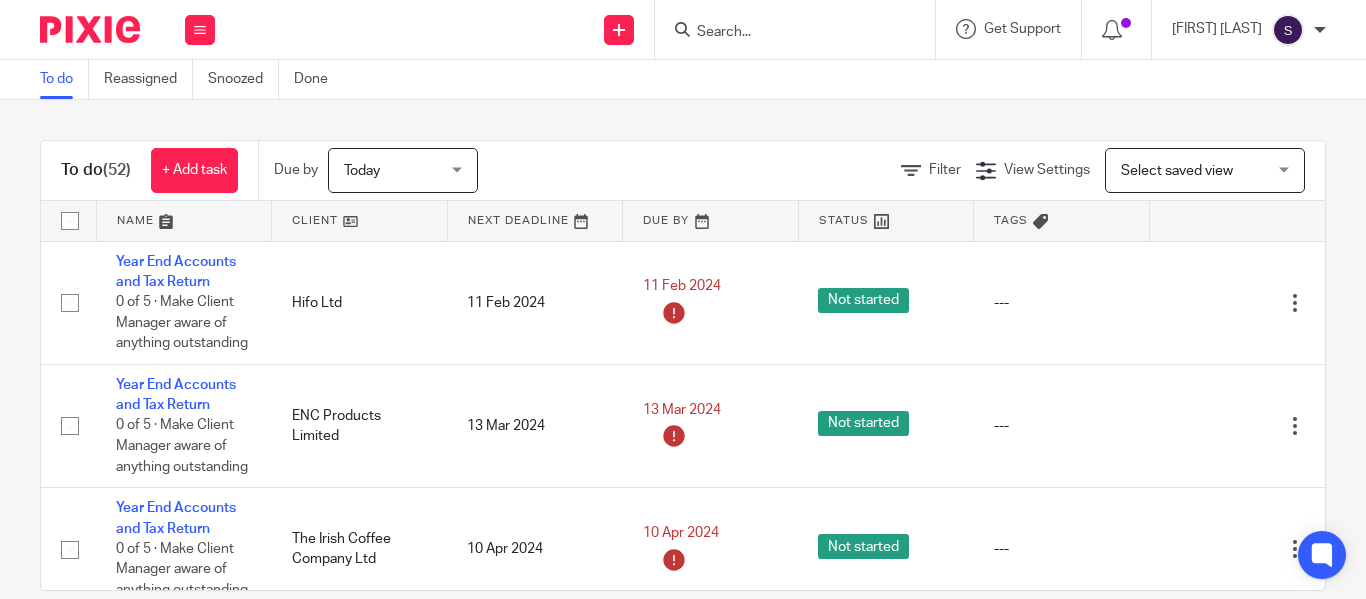 click at bounding box center (785, 33) 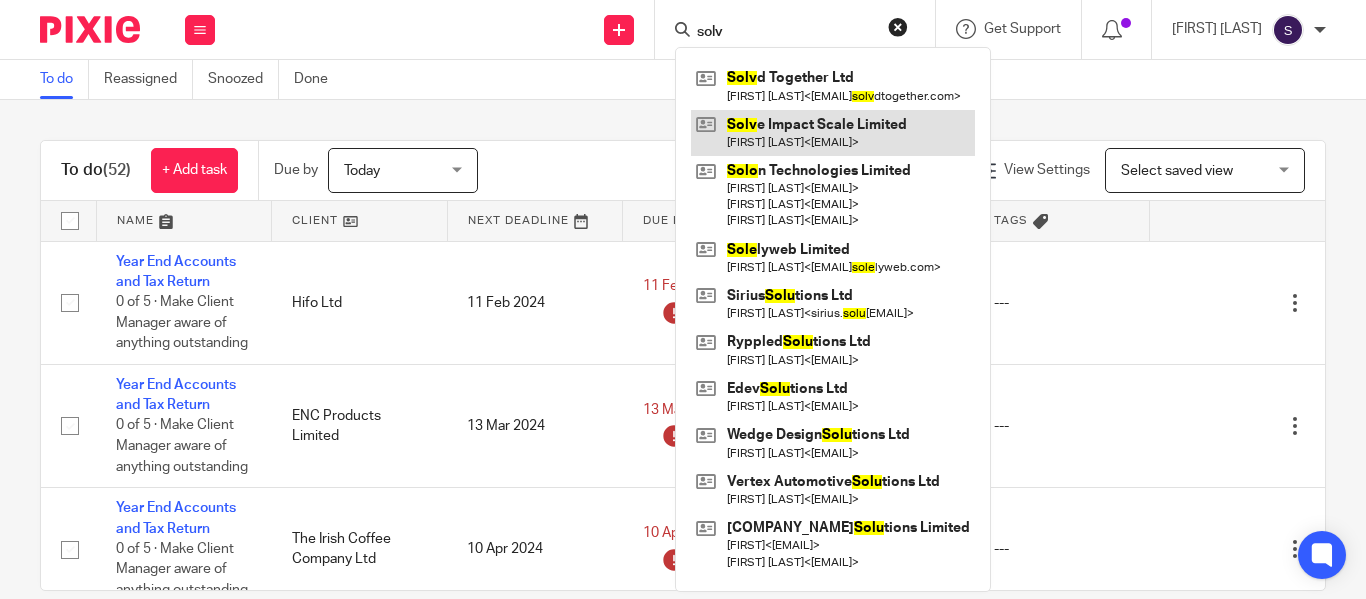type on "solv" 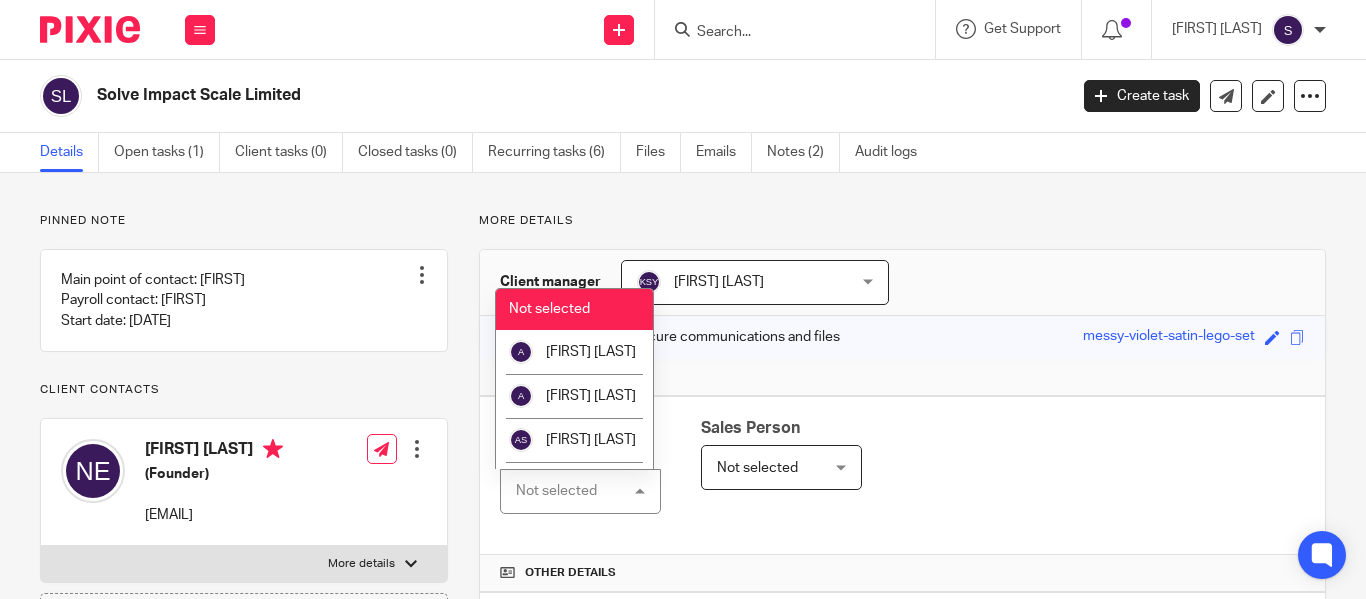 scroll, scrollTop: 0, scrollLeft: 0, axis: both 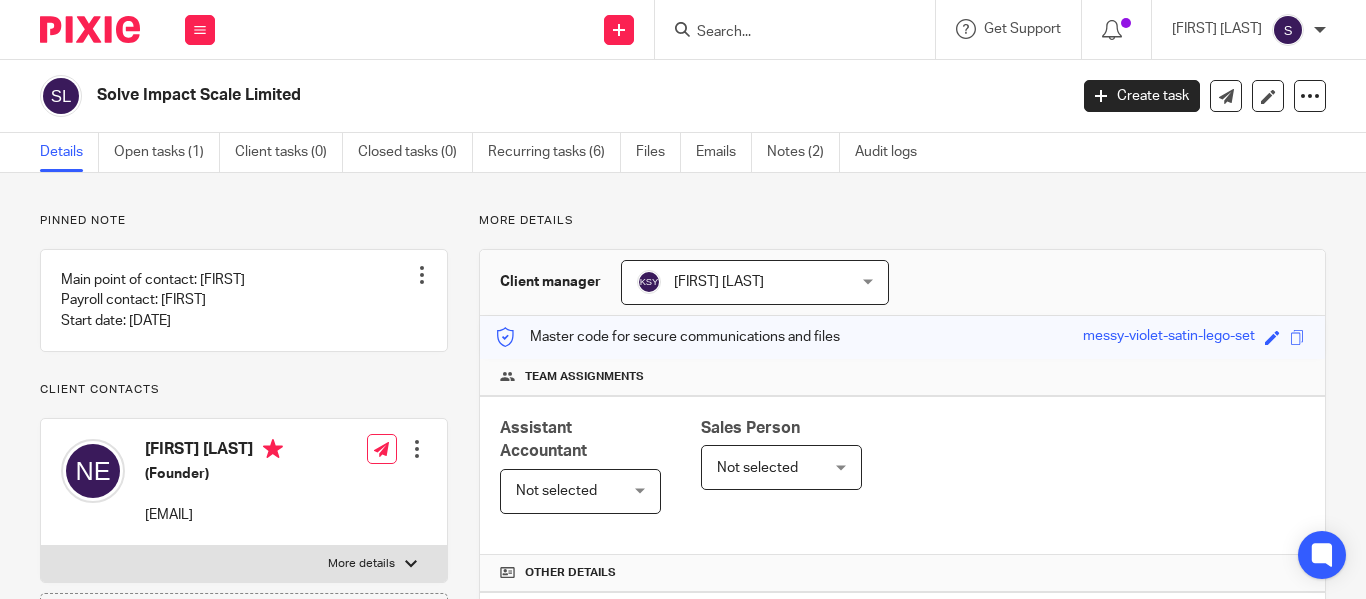 click on "Not selected" at bounding box center (573, 491) 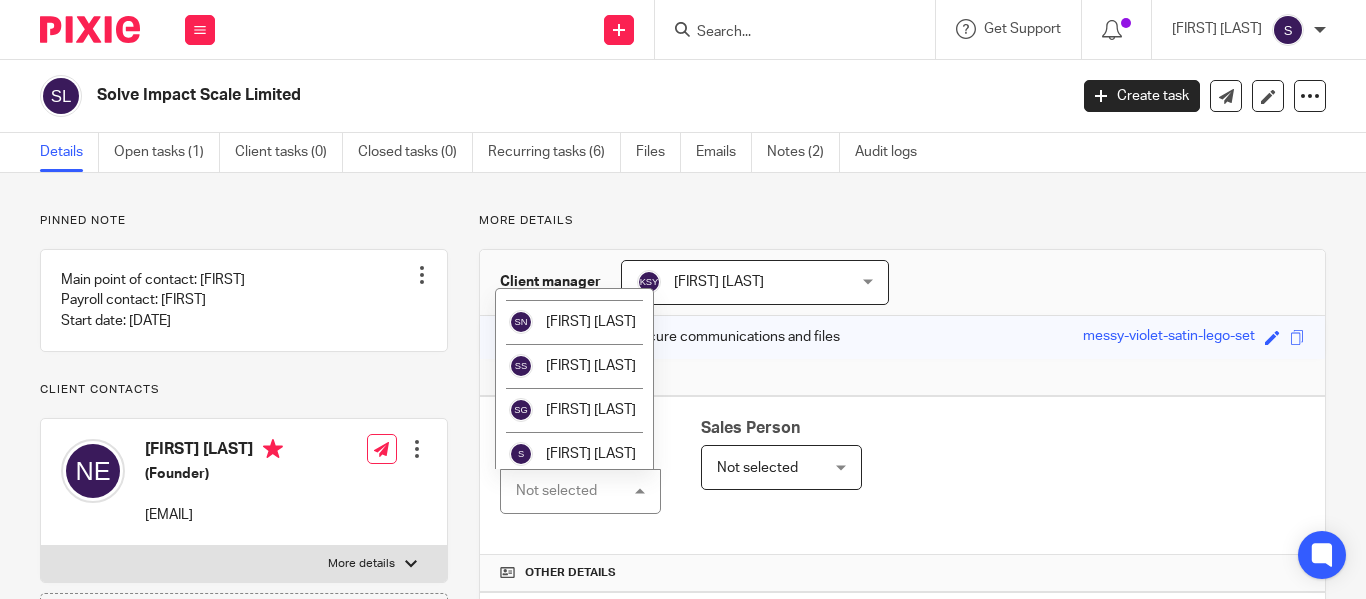 scroll, scrollTop: 3571, scrollLeft: 0, axis: vertical 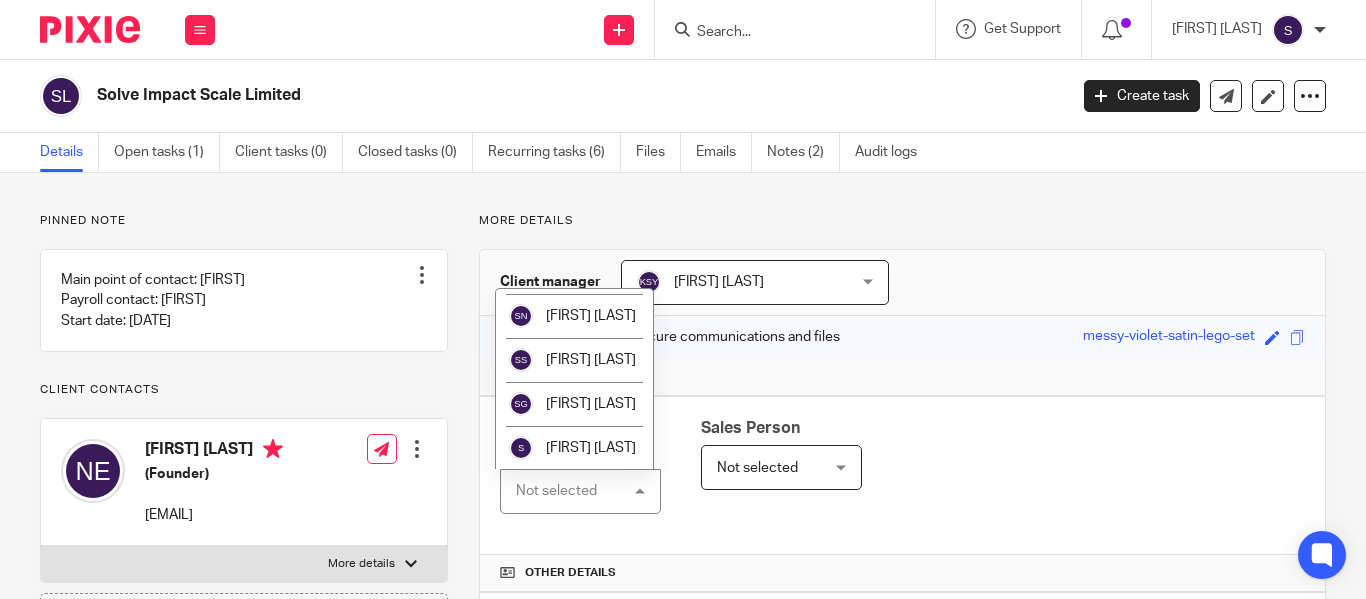 click on "[FIRST] [LAST]" at bounding box center (574, -432) 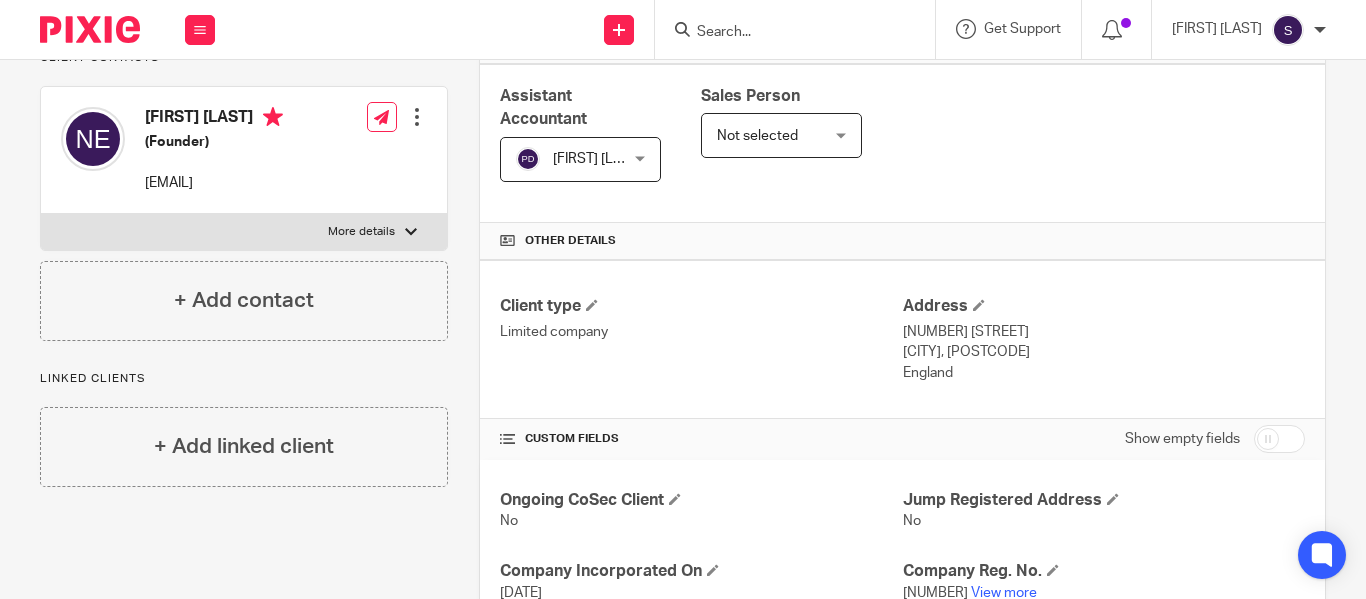 scroll, scrollTop: 333, scrollLeft: 0, axis: vertical 